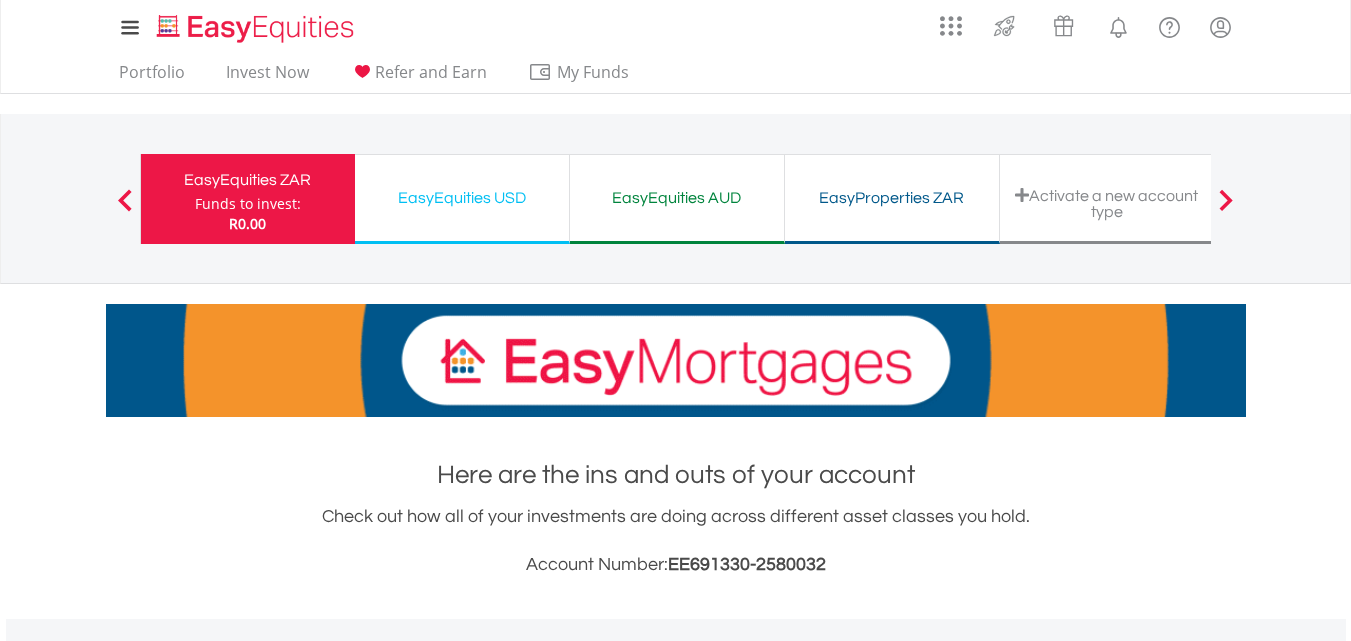 scroll, scrollTop: 0, scrollLeft: 0, axis: both 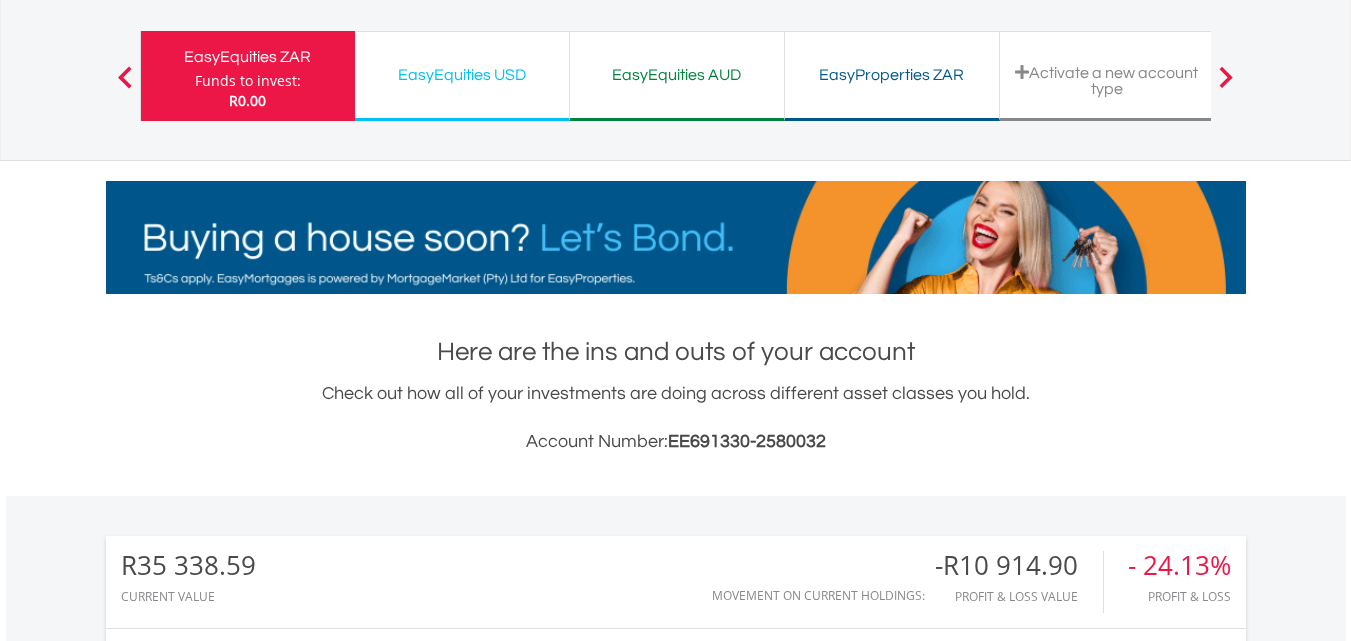 drag, startPoint x: 1365, startPoint y: 161, endPoint x: 1365, endPoint y: 235, distance: 74 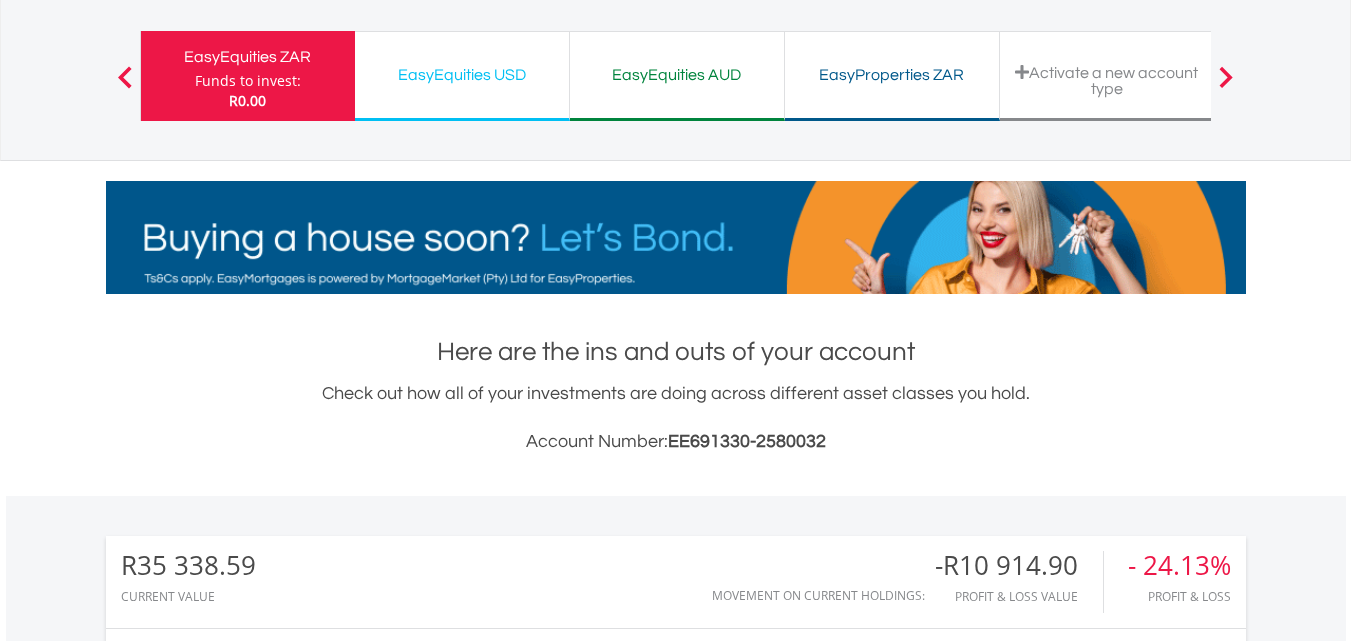 click on "My Investments
Invest Now
New Listings
Sell
My Recurring Investments
Pending Orders
Switch Unit Trusts
Vouchers
Buy a Voucher
Redeem a Voucher" at bounding box center [675, 791] 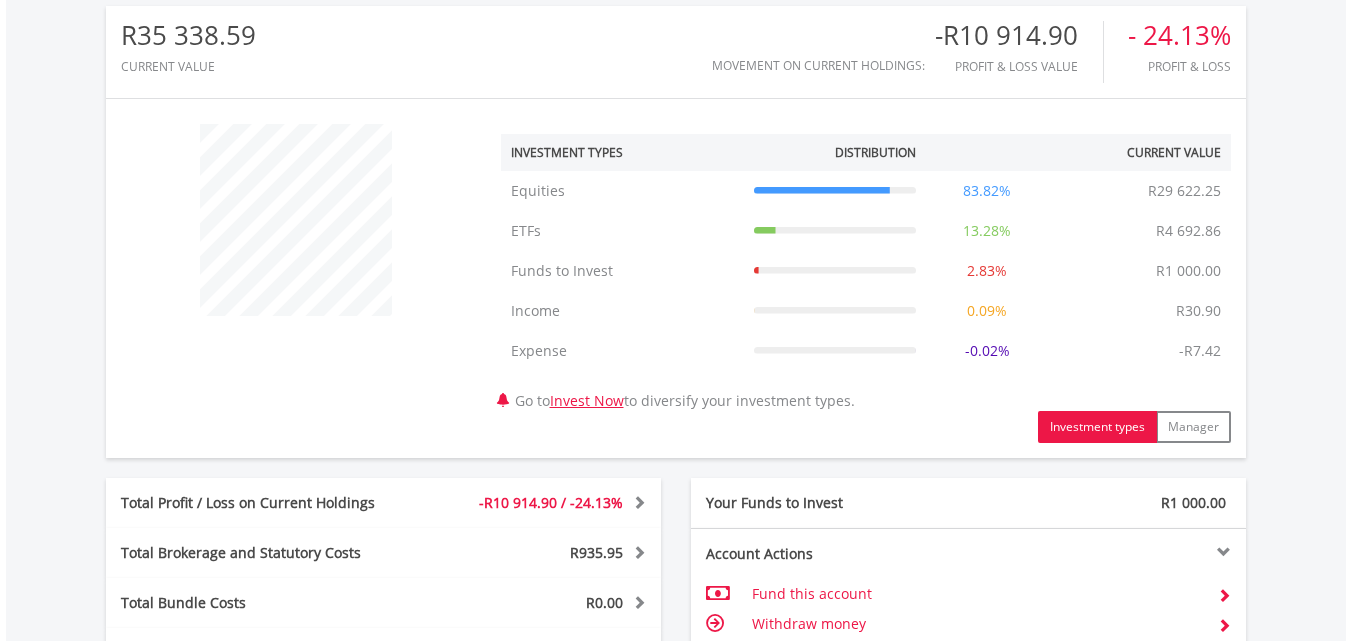 scroll, scrollTop: 680, scrollLeft: 0, axis: vertical 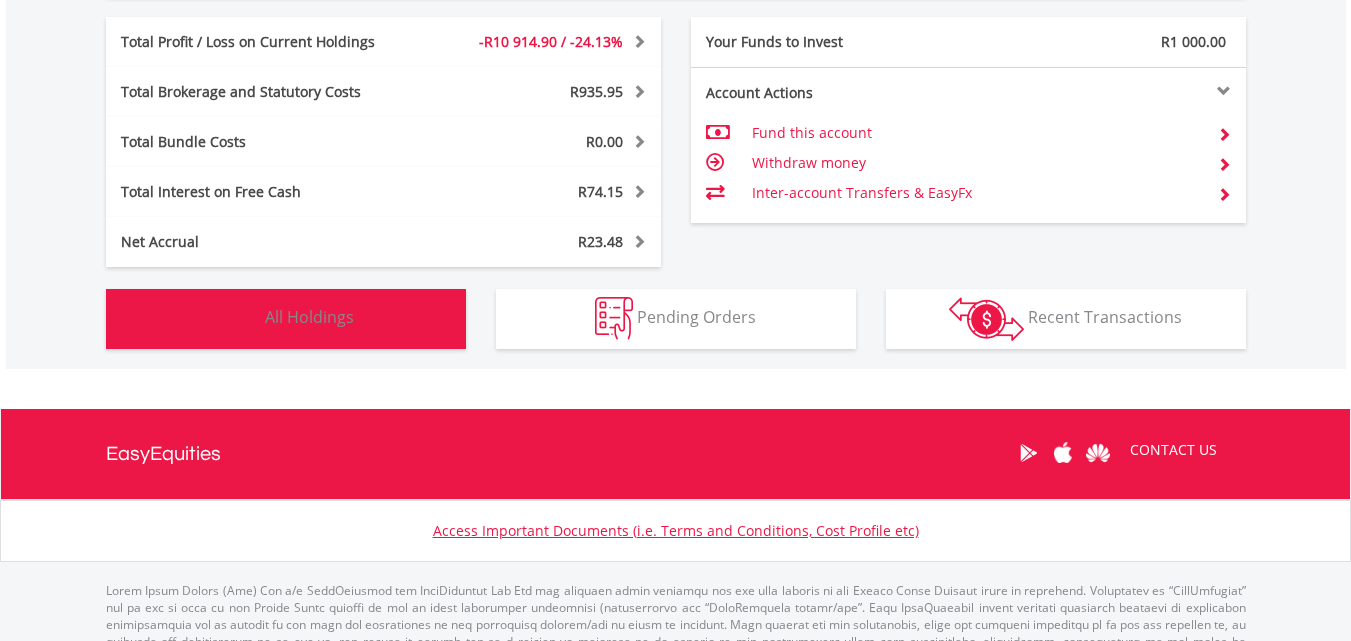 click on "All Holdings" at bounding box center [309, 317] 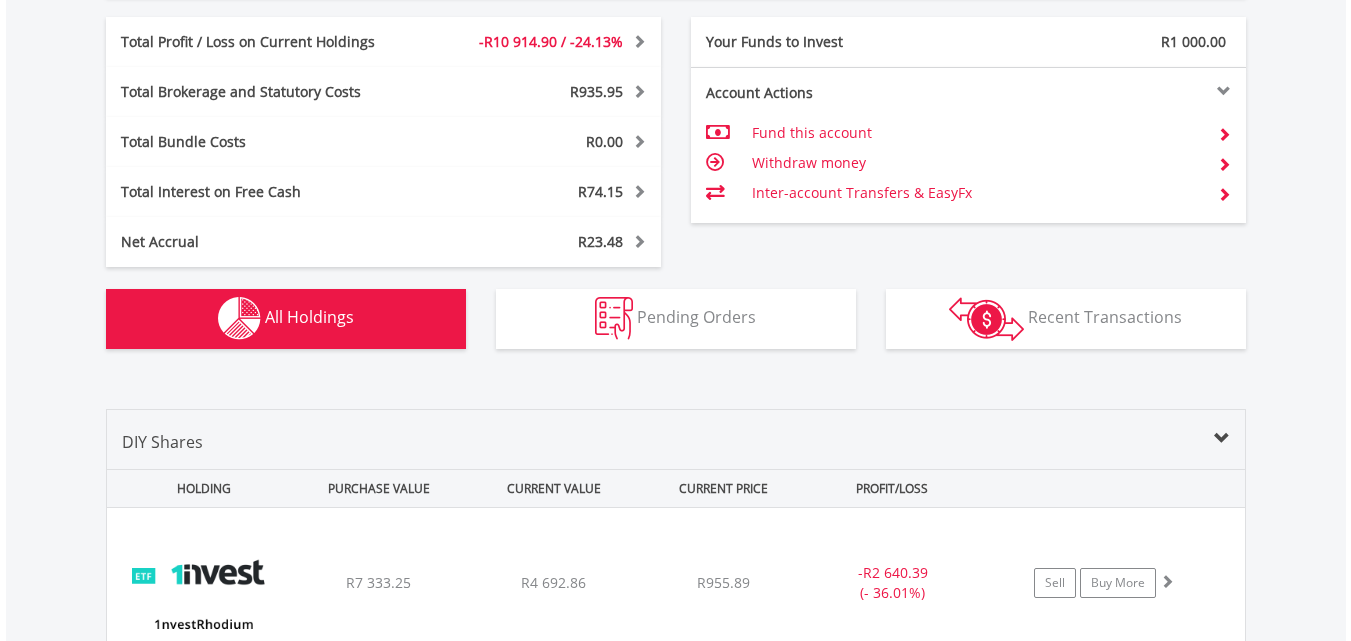 scroll, scrollTop: 1523, scrollLeft: 0, axis: vertical 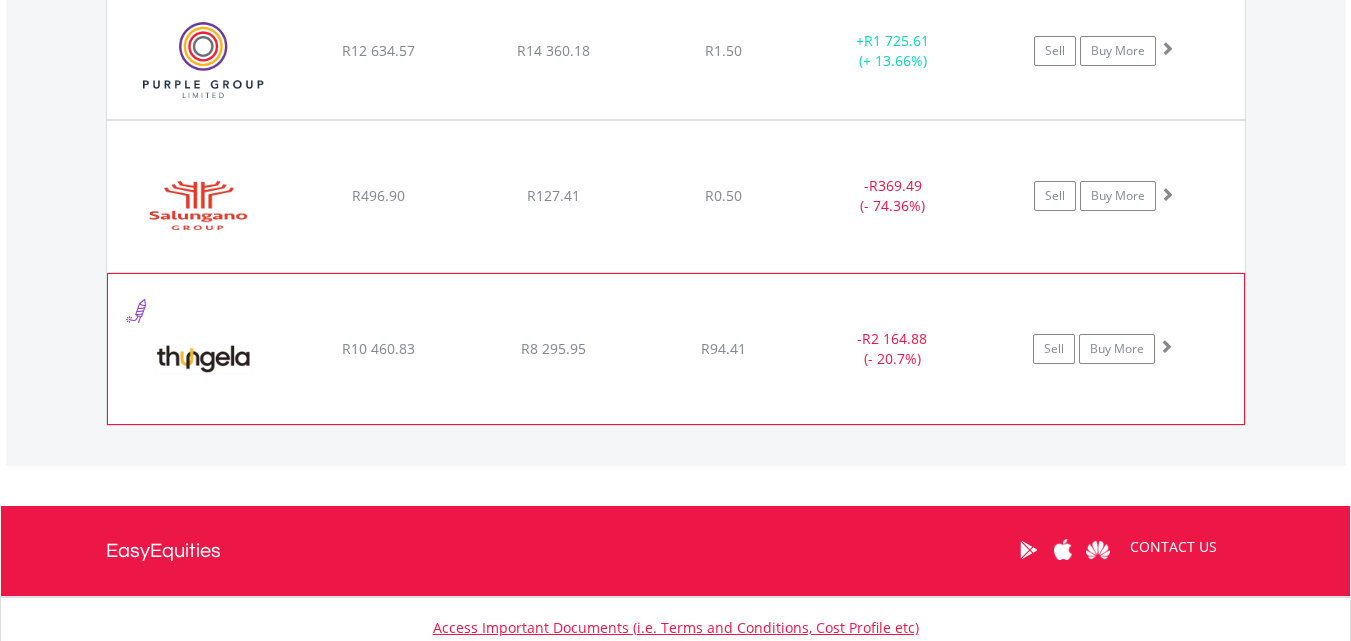 click on "-  R2 164.88 (- 20.7%)" at bounding box center (893, -948) 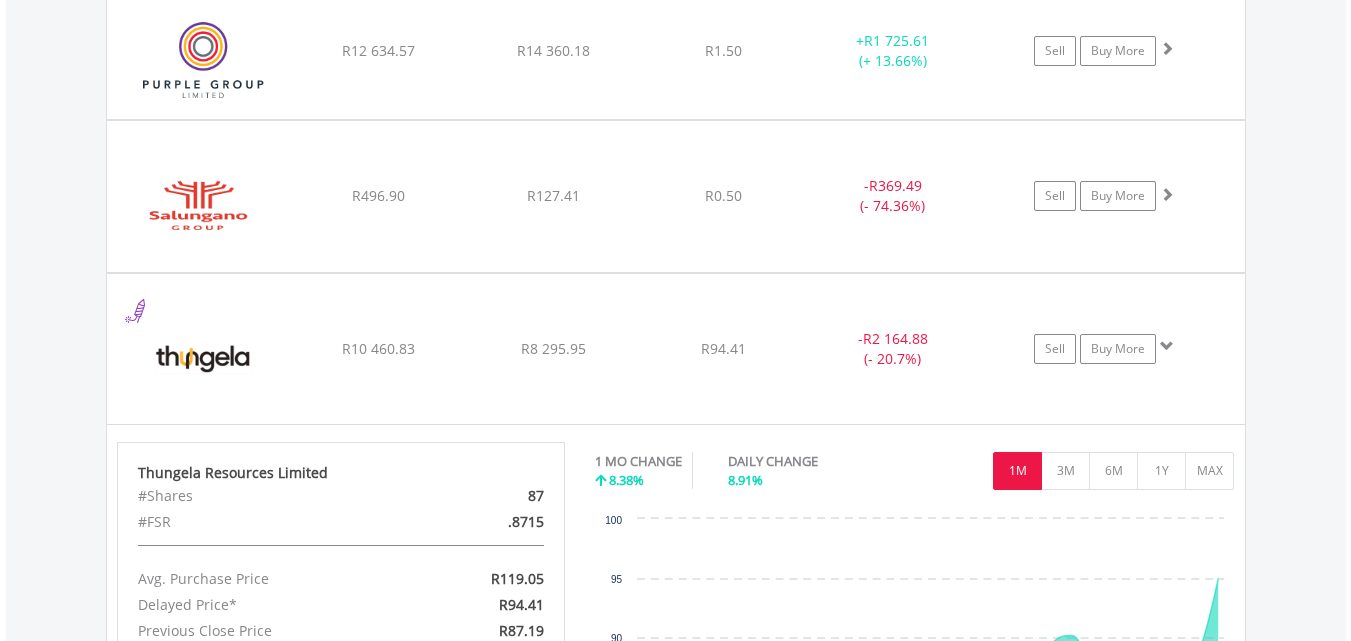 scroll, scrollTop: 2932, scrollLeft: 0, axis: vertical 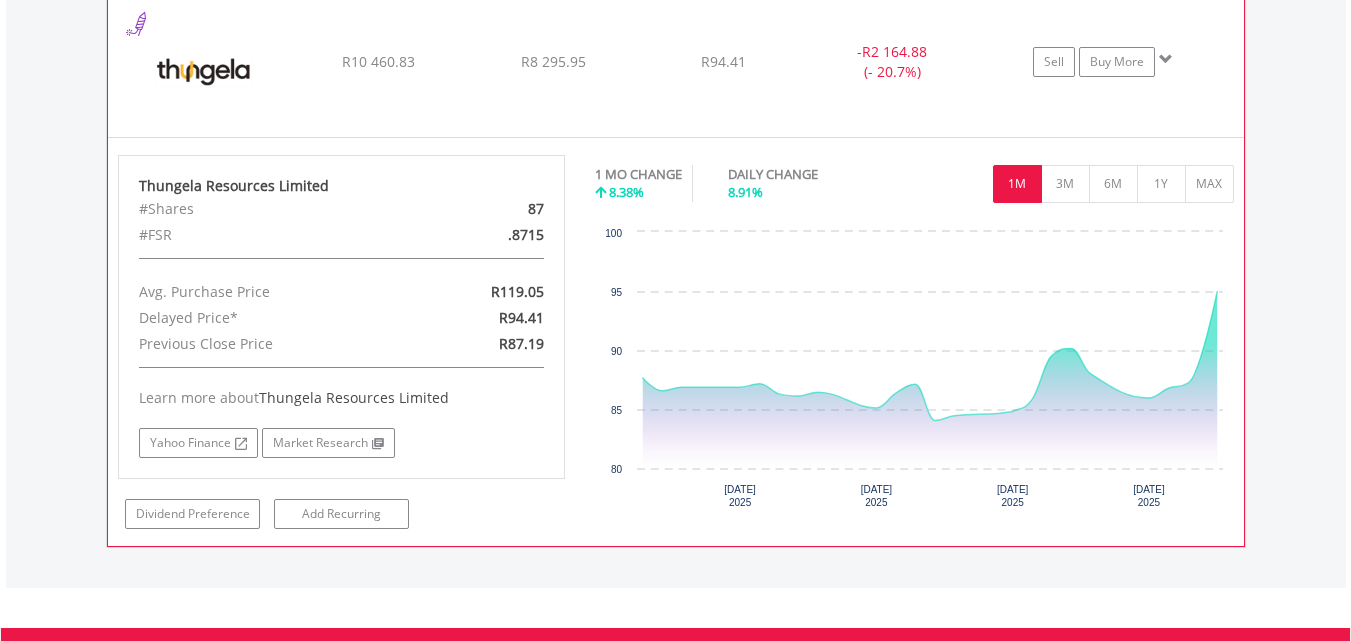 click on "﻿
Thungela Resources Limited
R10 460.83
R8 295.95
R94.41
-  R2 164.88 (- 20.7%)
Sell
Buy More" at bounding box center [676, -1235] 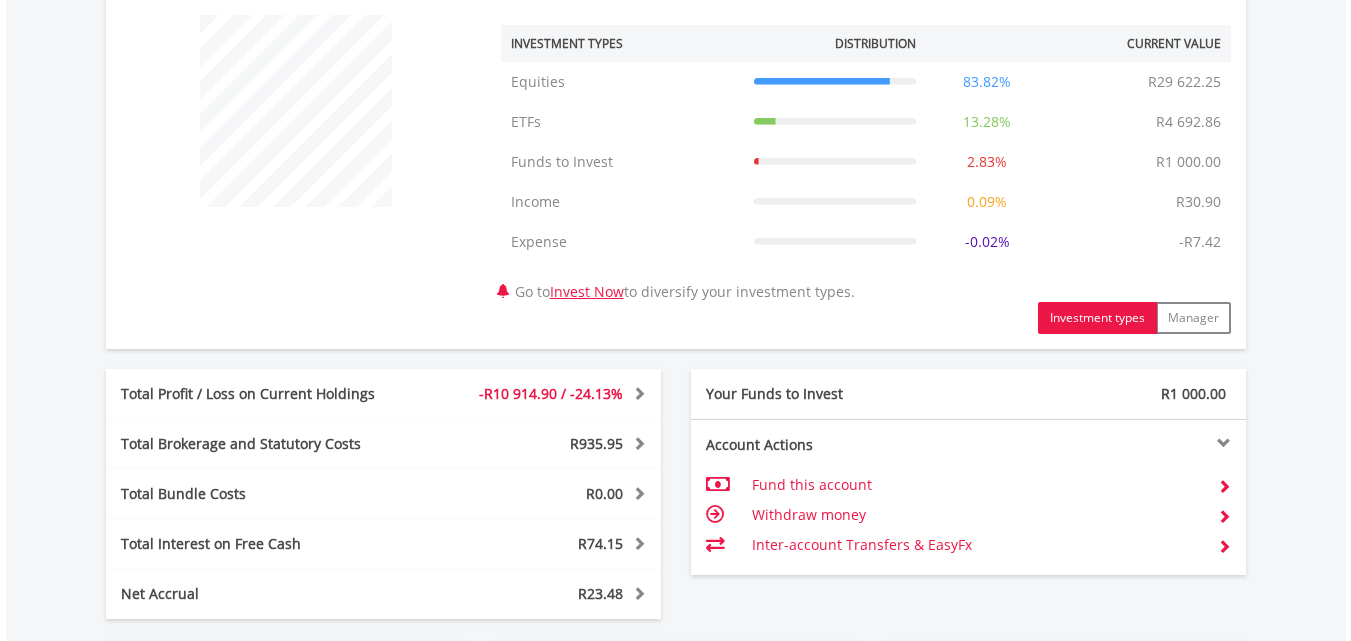 scroll, scrollTop: 108, scrollLeft: 0, axis: vertical 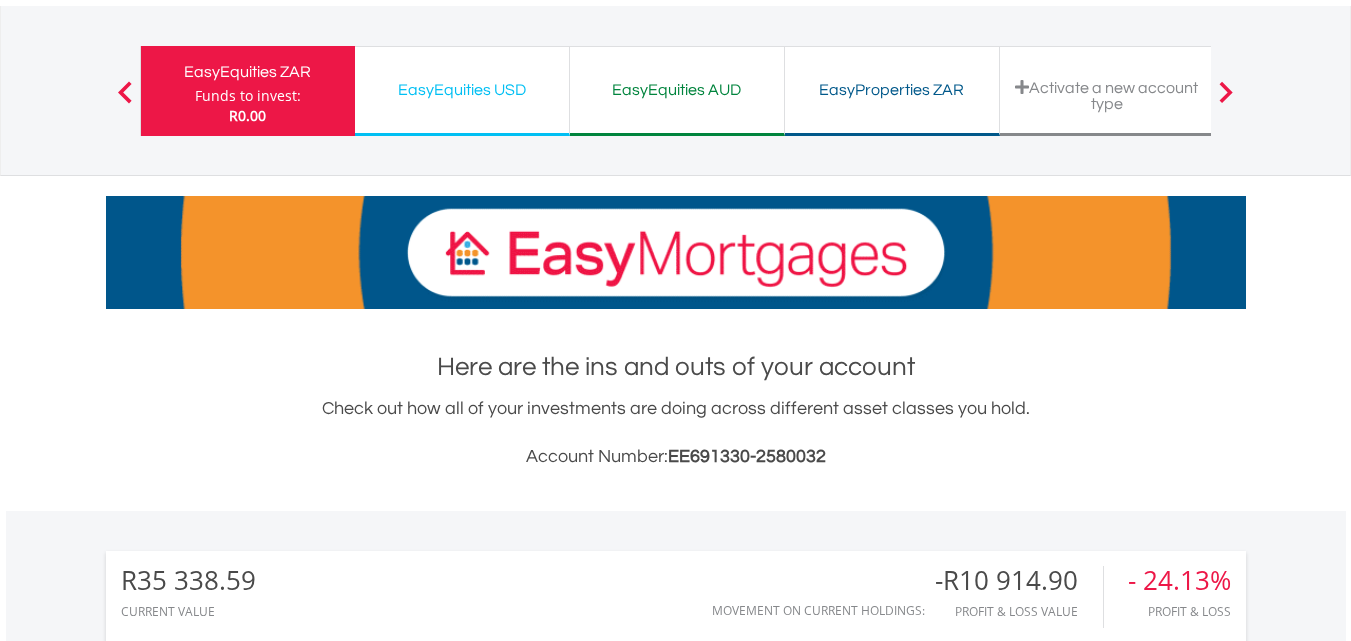 click on "EasyEquities USD" at bounding box center [462, 90] 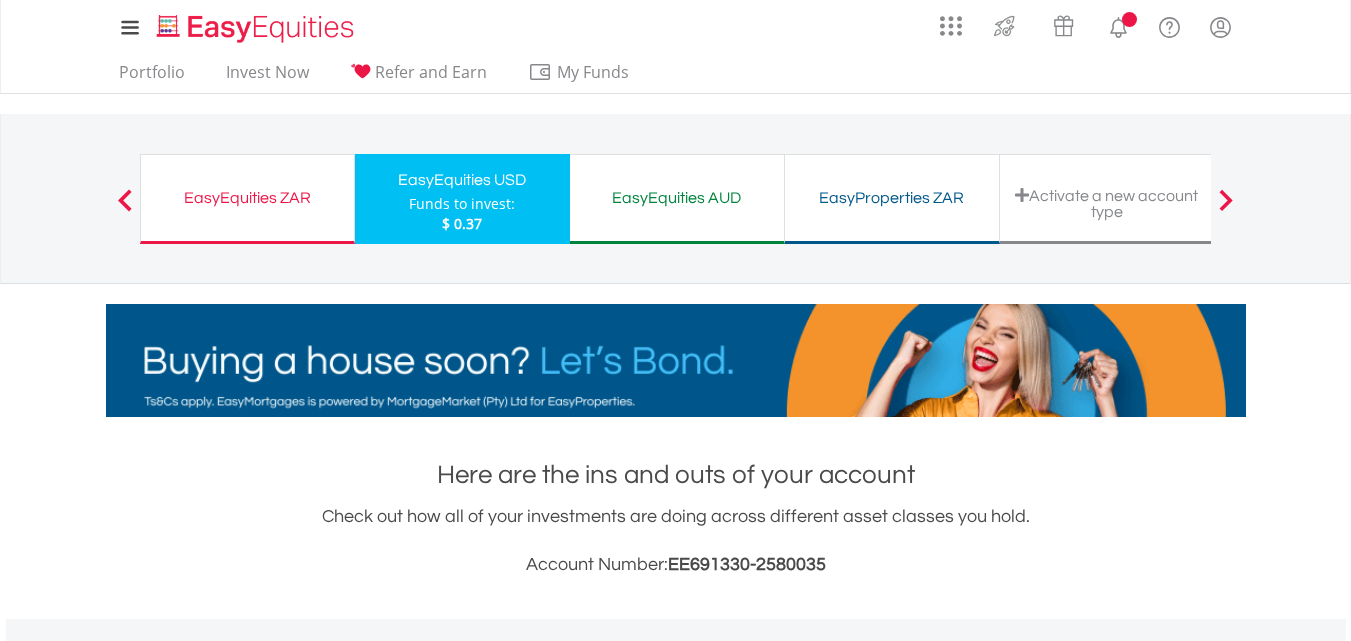 scroll, scrollTop: 0, scrollLeft: 0, axis: both 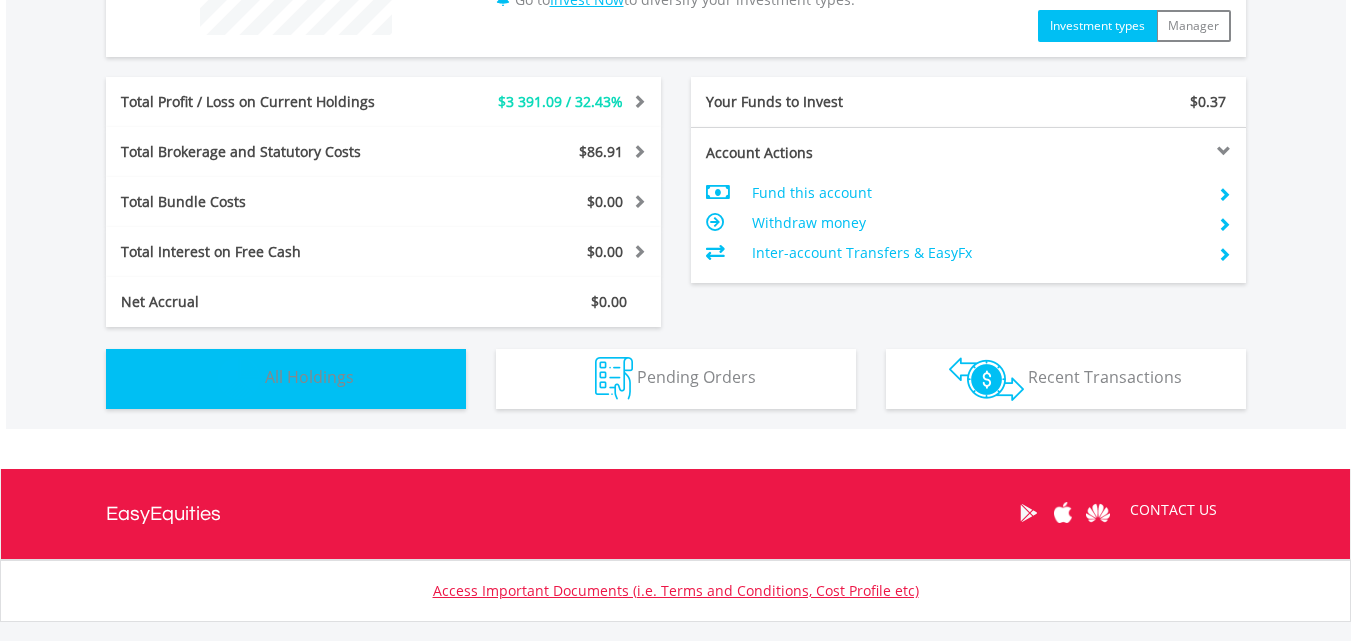 click on "Holdings
All Holdings" at bounding box center (286, 379) 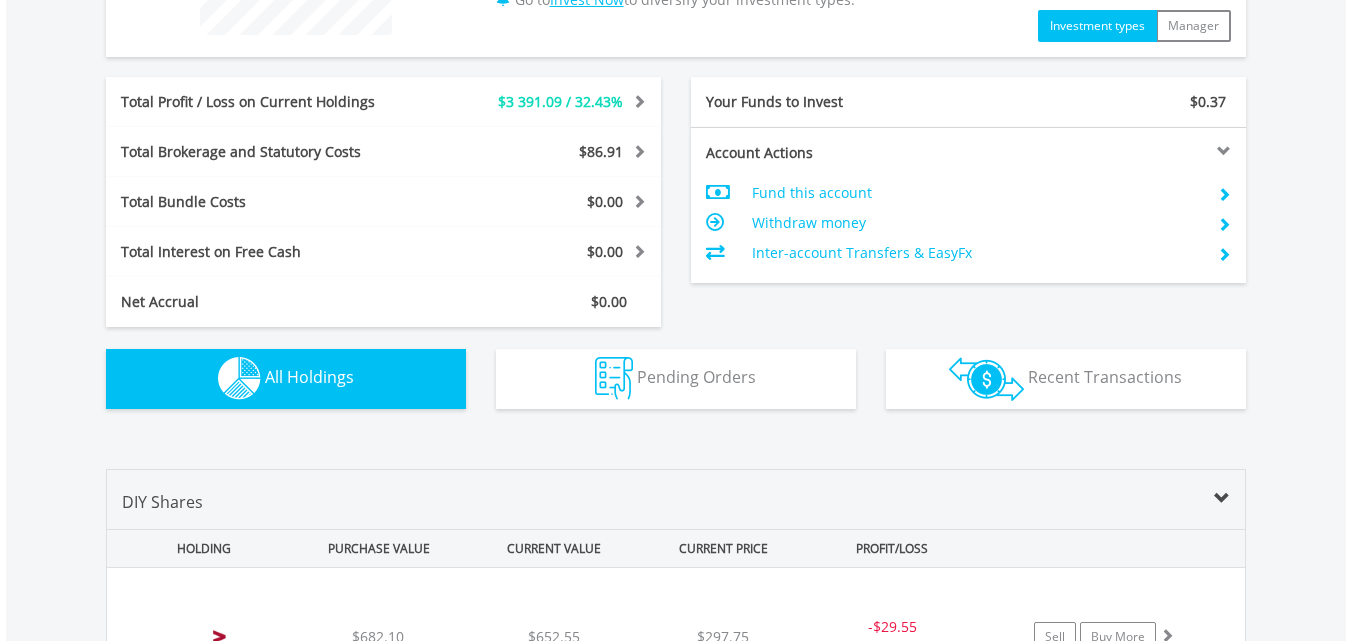 scroll, scrollTop: 1403, scrollLeft: 0, axis: vertical 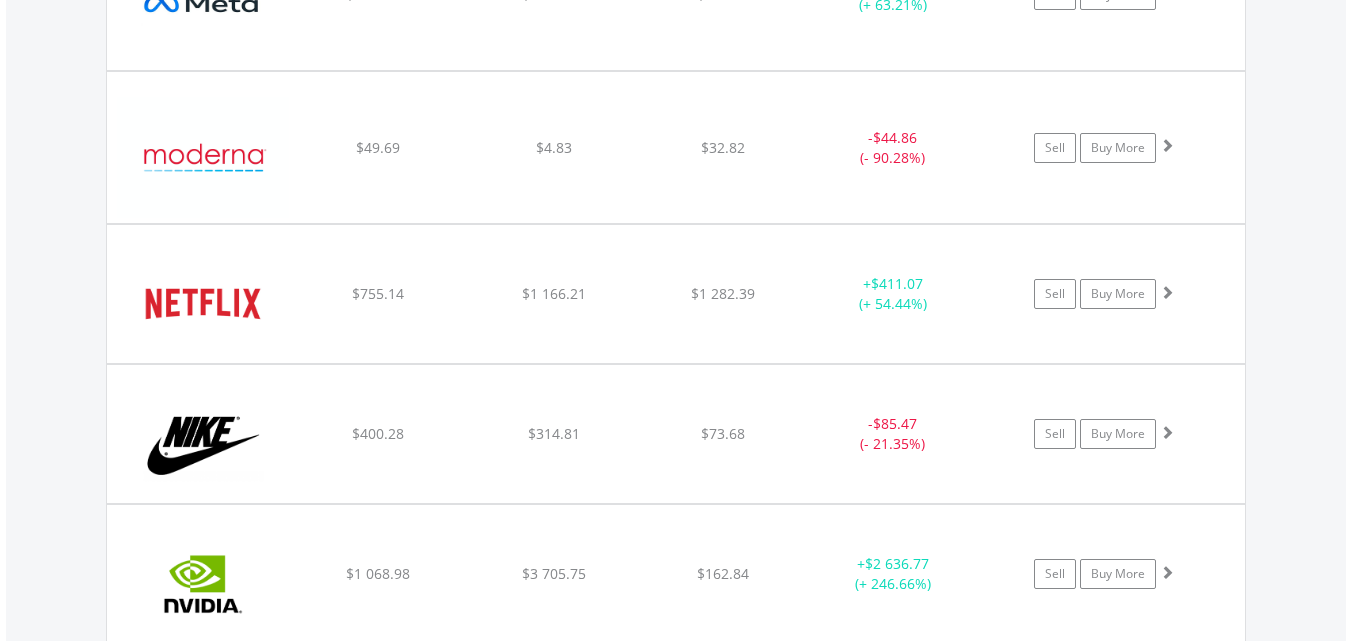 drag, startPoint x: 1350, startPoint y: 481, endPoint x: 1344, endPoint y: 504, distance: 23.769728 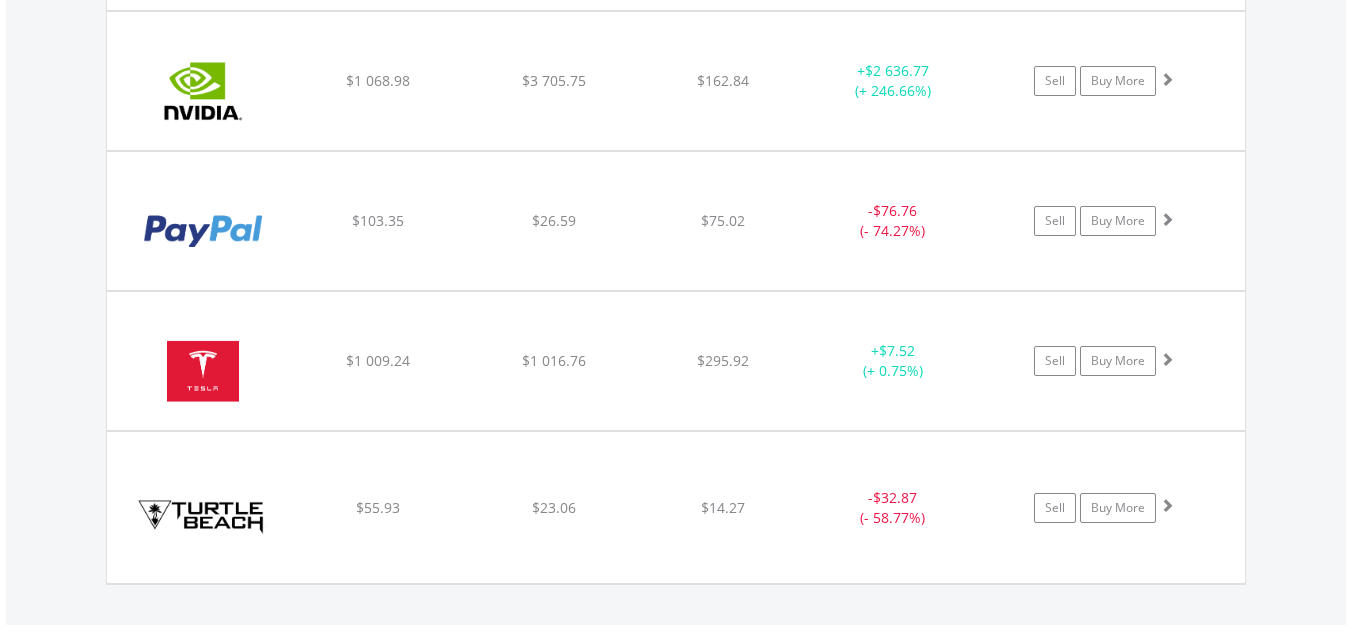 scroll, scrollTop: 3452, scrollLeft: 0, axis: vertical 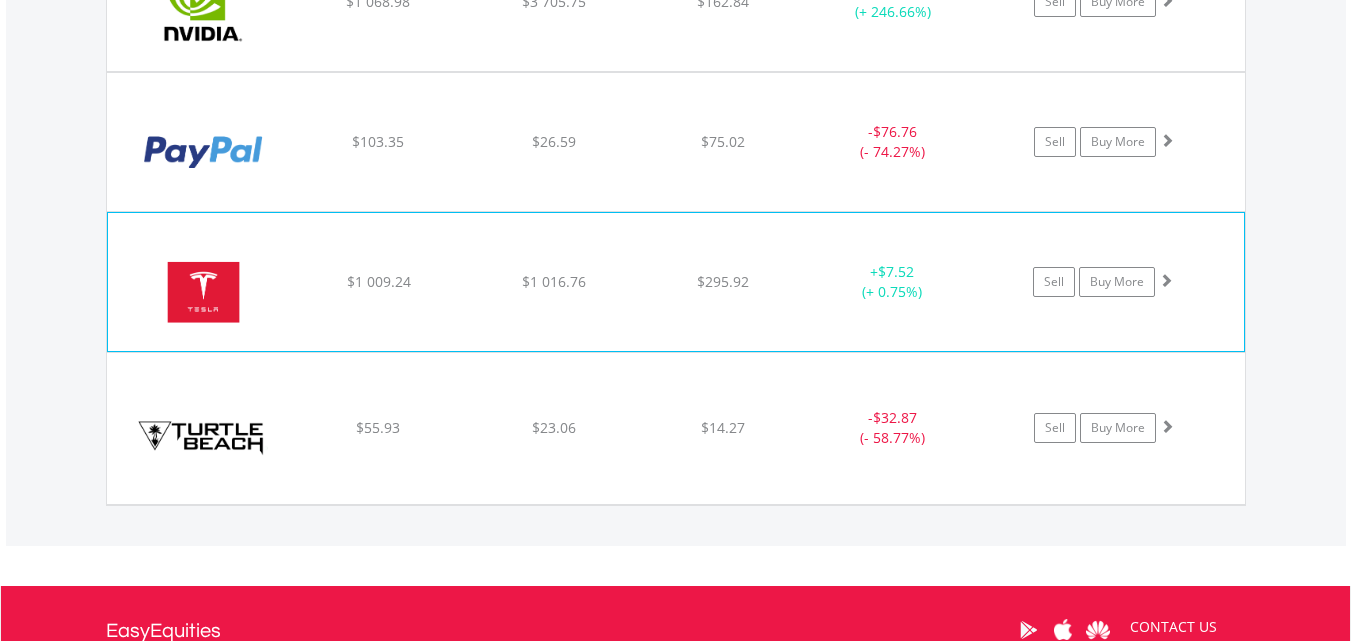 click on "﻿
Tesla Inc
$1 009.24
$1 016.76
$295.92
+  $7.52 (+ 0.75%)
Sell
Buy More" at bounding box center (676, -1881) 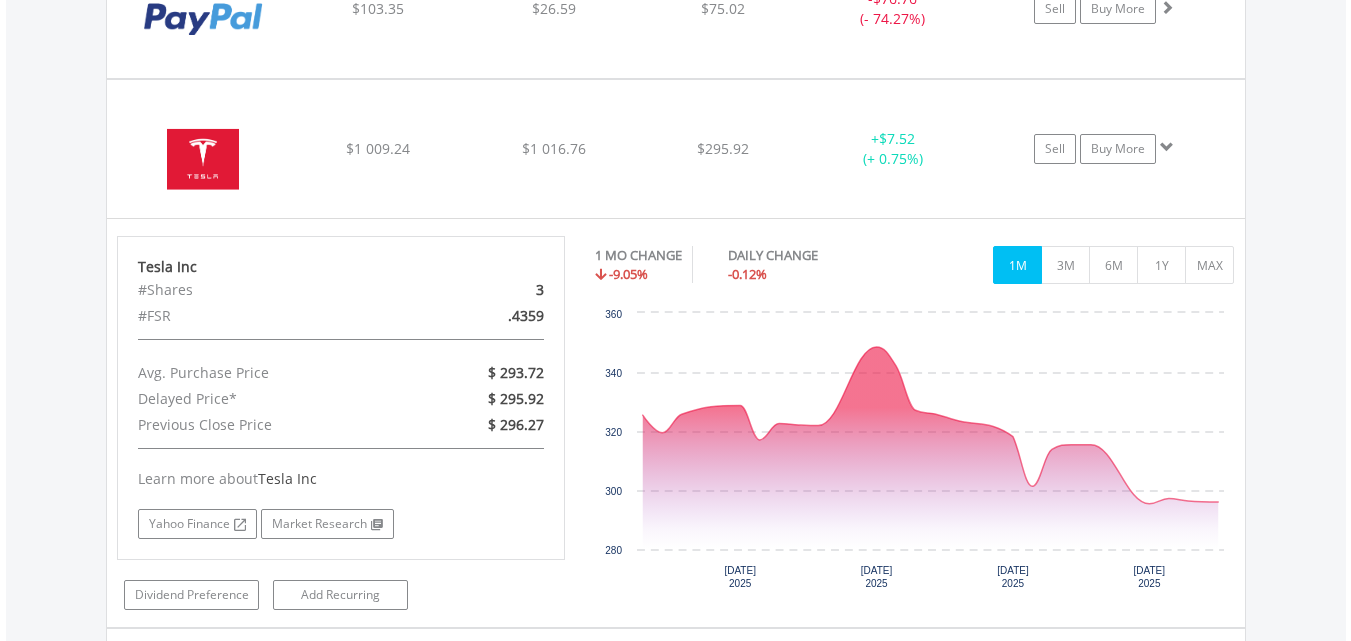 scroll, scrollTop: 3601, scrollLeft: 0, axis: vertical 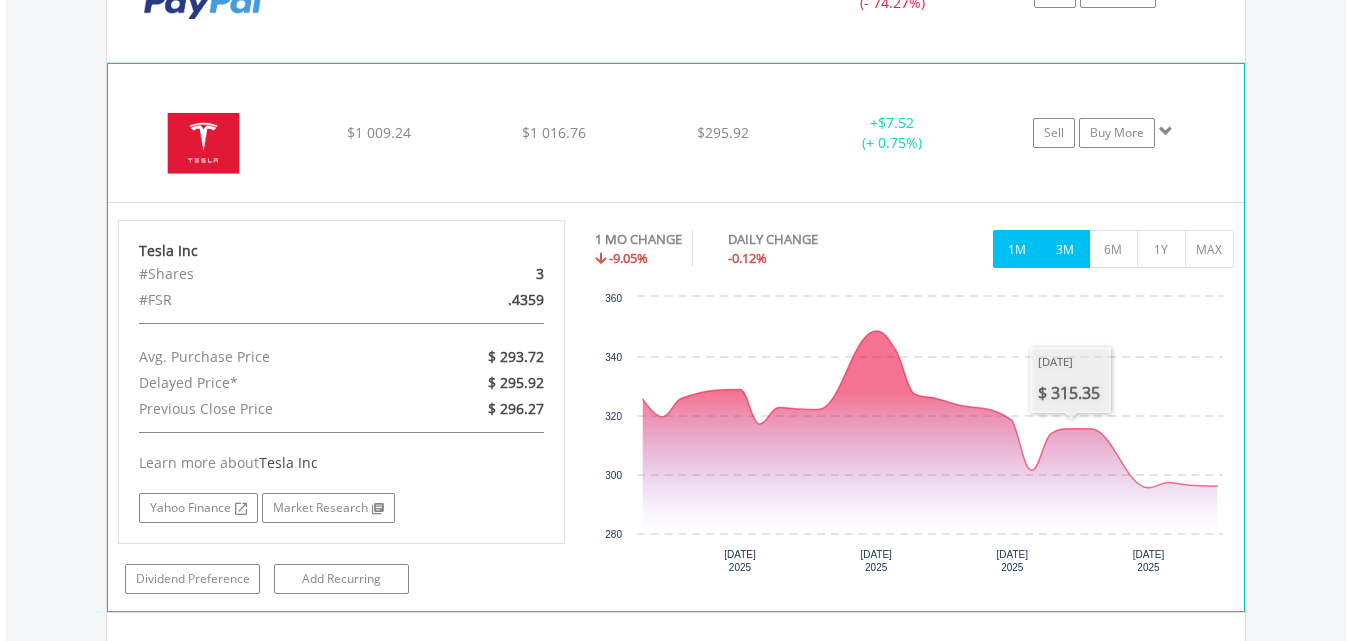 click on "3M" at bounding box center [1065, 249] 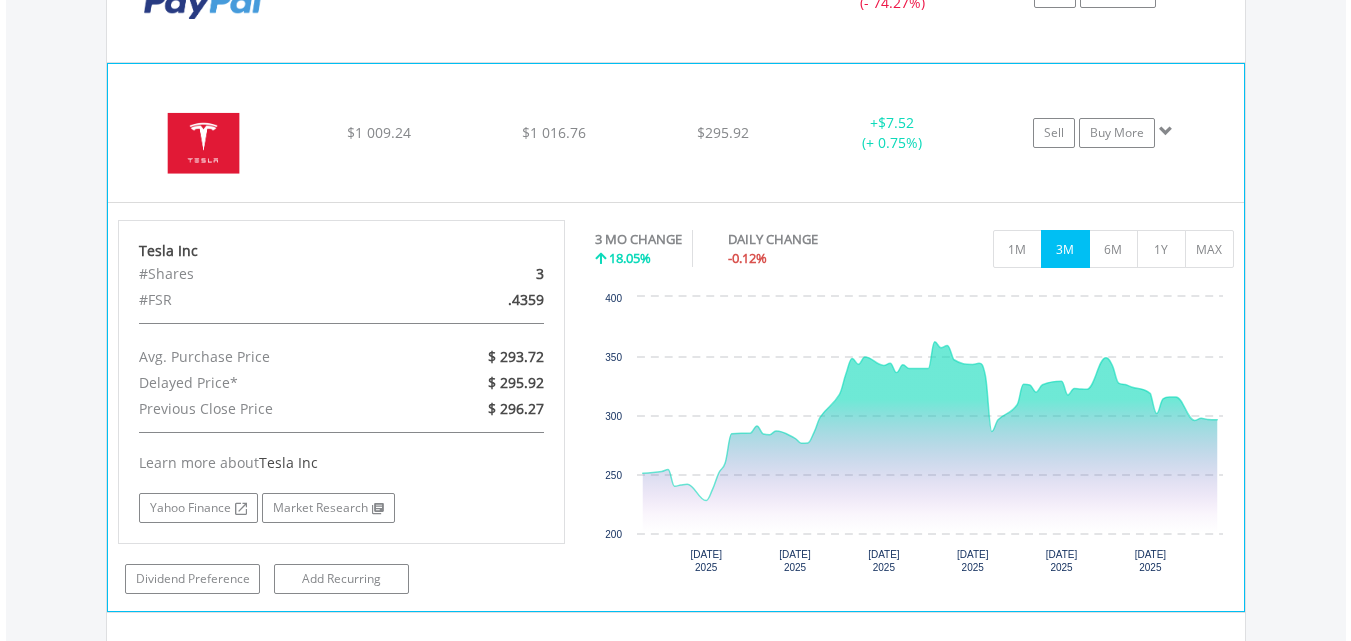 click on "﻿
Tesla Inc
$1 009.24
$1 016.76
$295.92
+  $7.52 (+ 0.75%)
Sell
Buy More" at bounding box center (676, -2030) 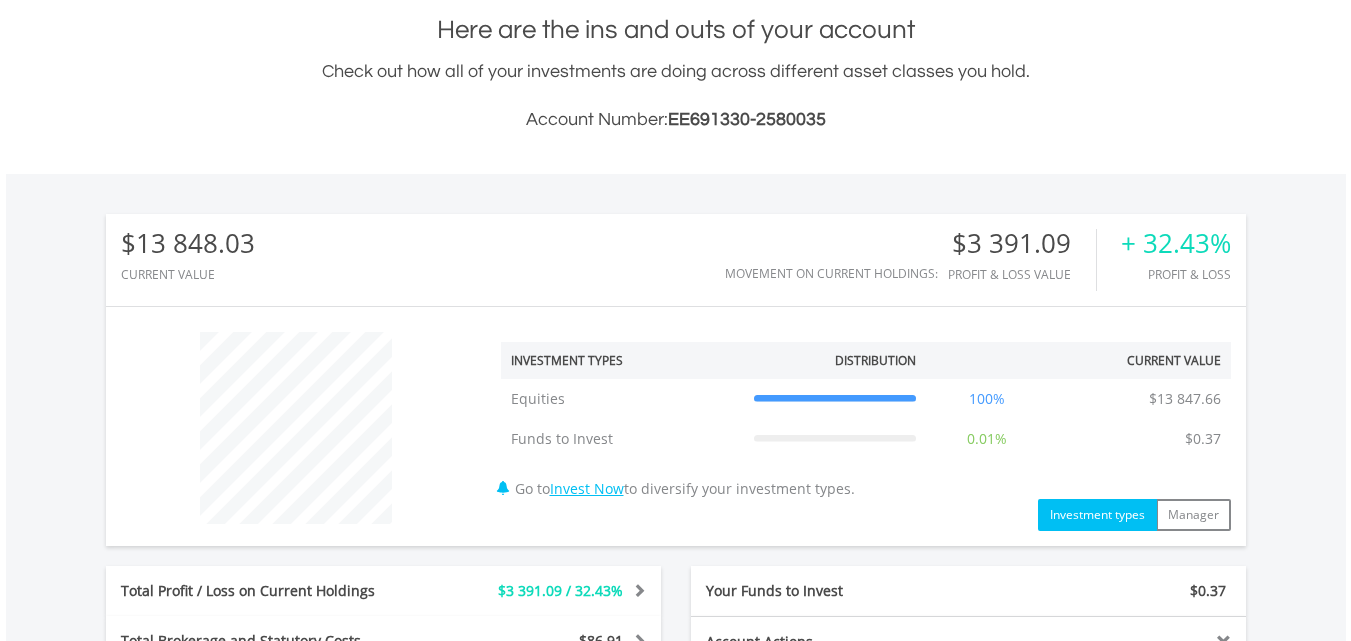 scroll, scrollTop: 0, scrollLeft: 0, axis: both 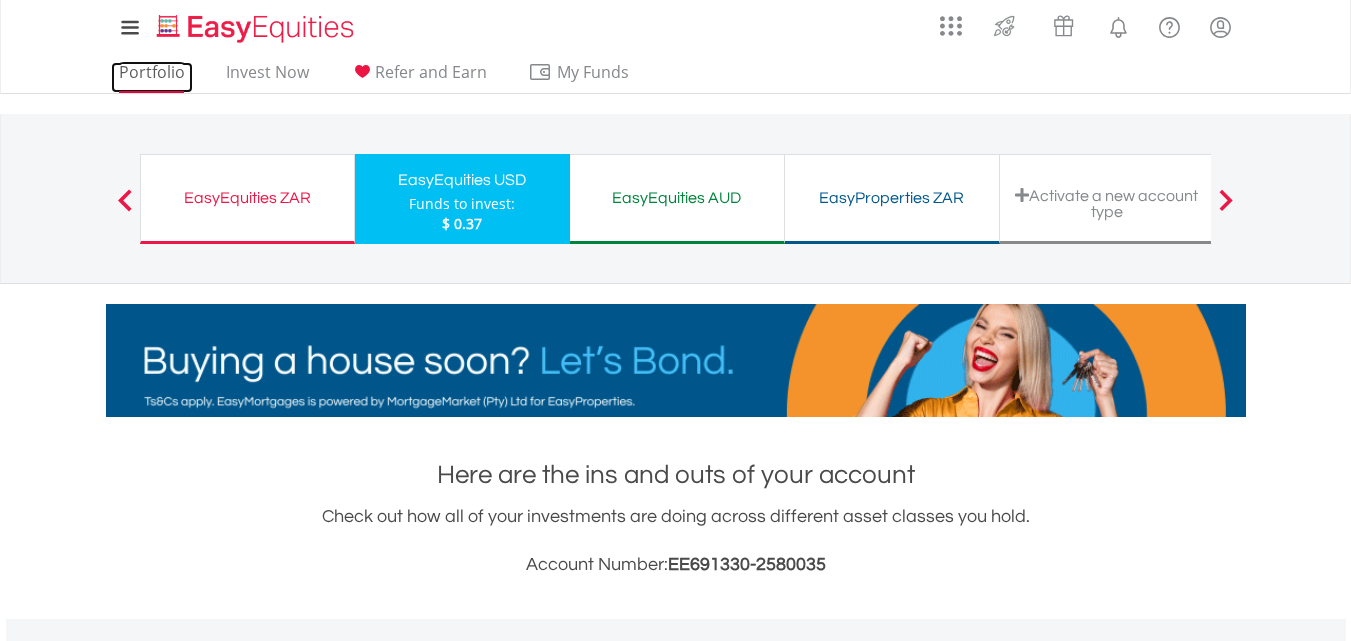 click on "Portfolio" at bounding box center (152, 77) 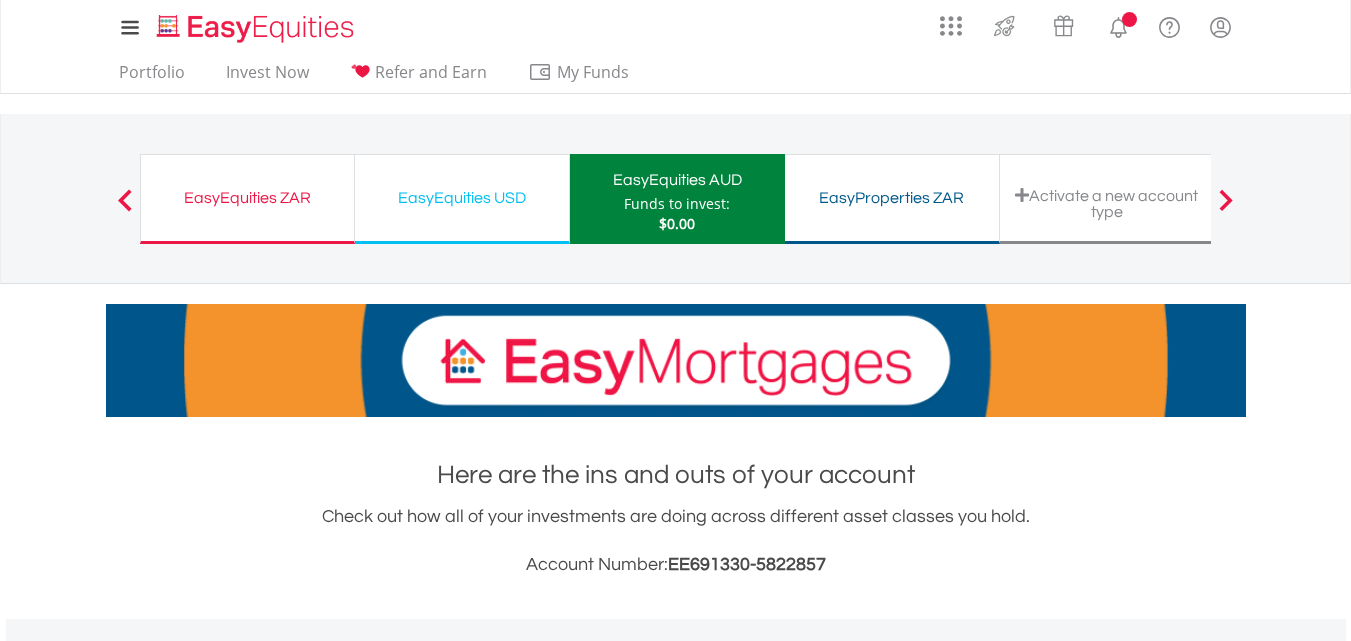 scroll, scrollTop: 0, scrollLeft: 0, axis: both 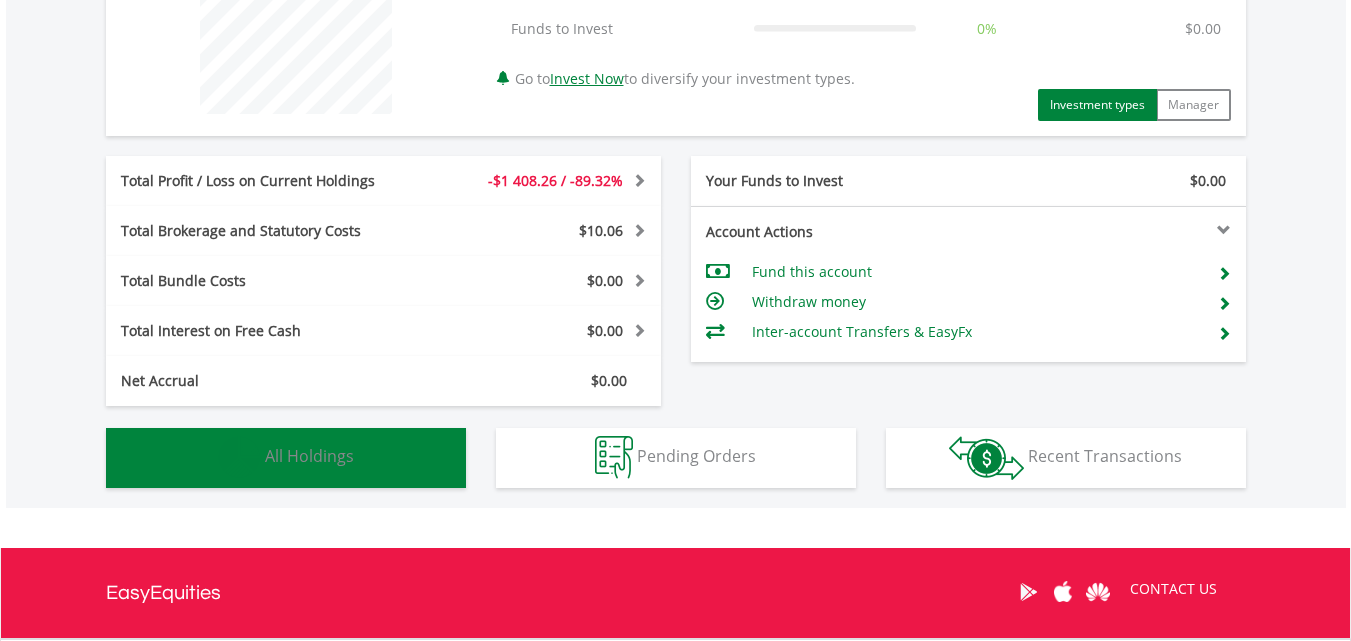 click on "Holdings
All Holdings" at bounding box center [286, 458] 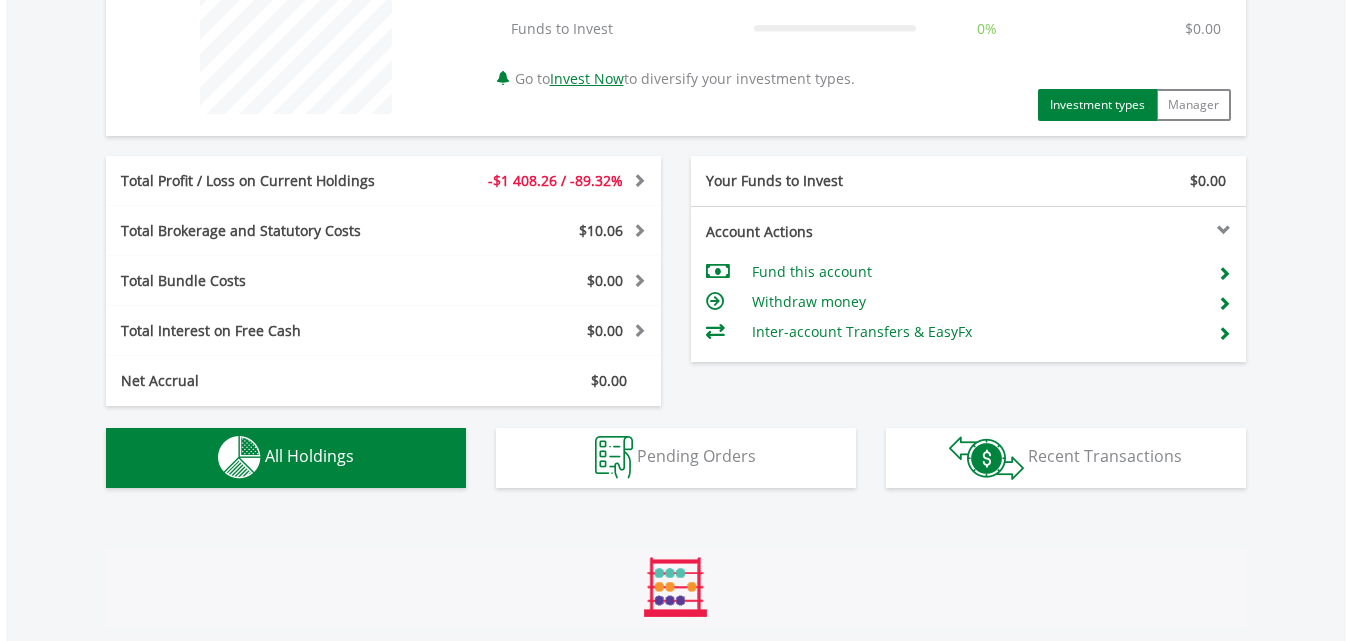 scroll, scrollTop: 1403, scrollLeft: 0, axis: vertical 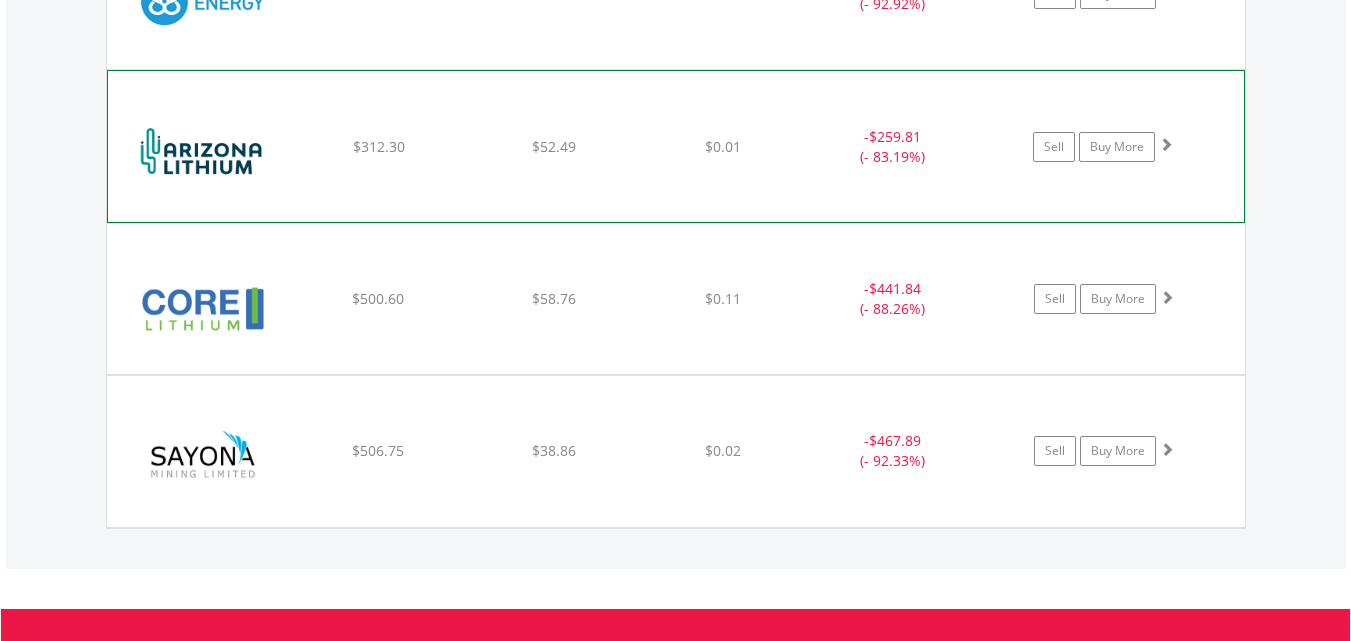 click on "﻿
Arizona Lithium Ltd
$312.30
$52.49
$0.01
-  $259.81 (- 83.19%)
Sell
Buy More" at bounding box center [676, -6] 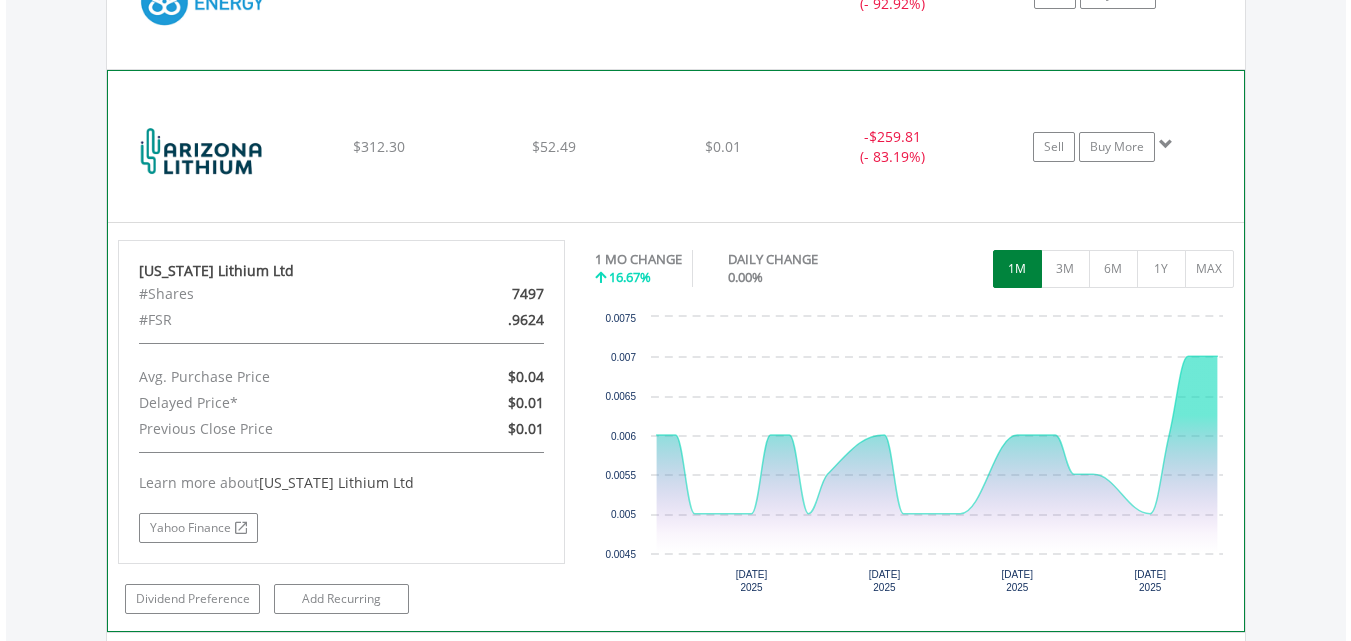 click on "﻿
Arizona Lithium Ltd
$312.30
$52.49
$0.01
-  $259.81 (- 83.19%)
Sell
Buy More" at bounding box center (676, -6) 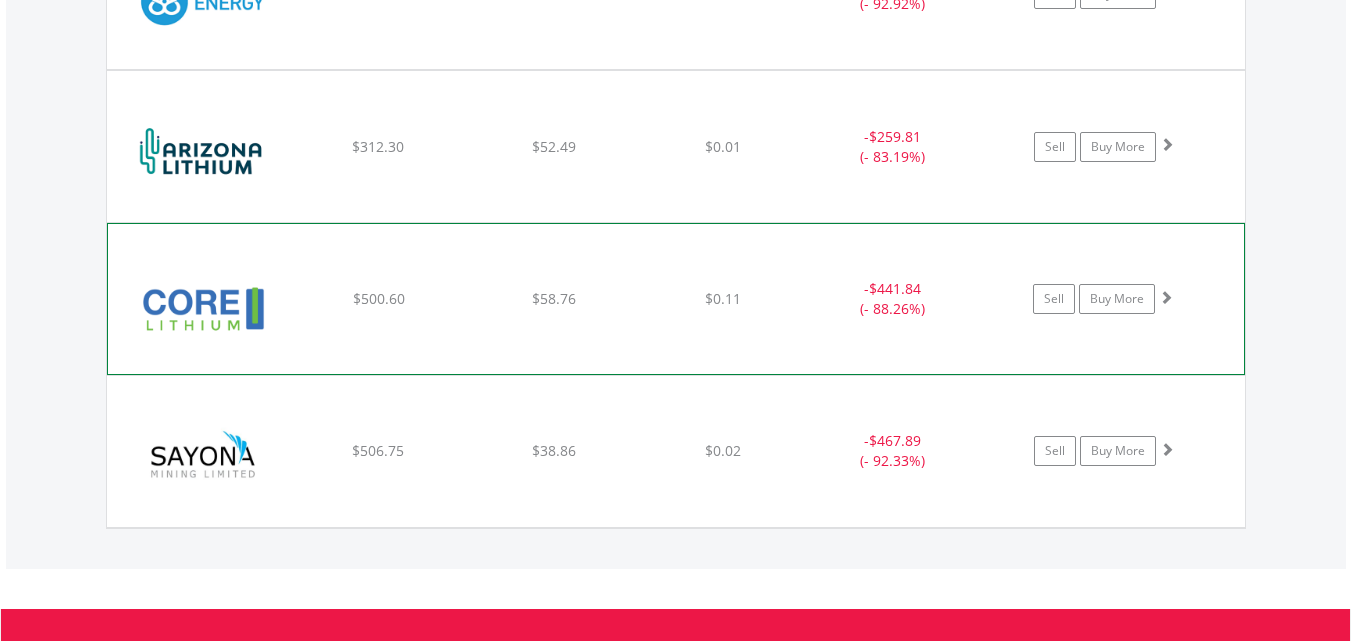 click on "-  $441.84 (- 88.26%)" at bounding box center [893, -6] 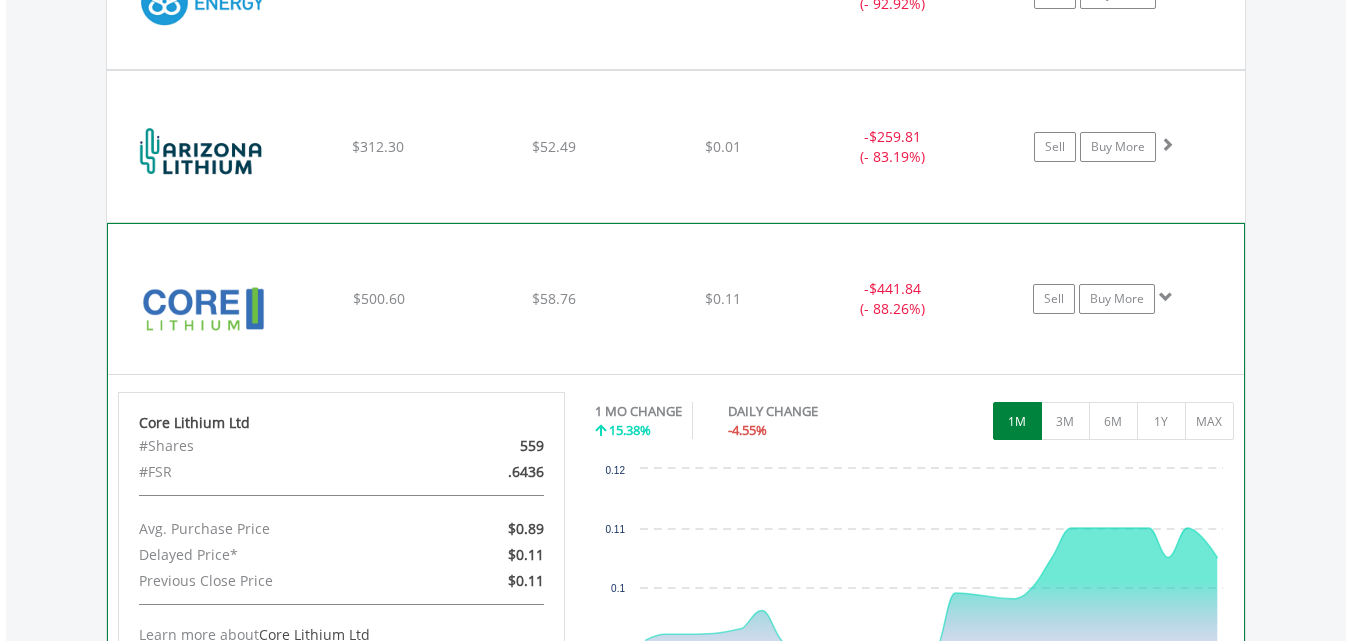click on "-  $441.84 (- 88.26%)" at bounding box center (893, -6) 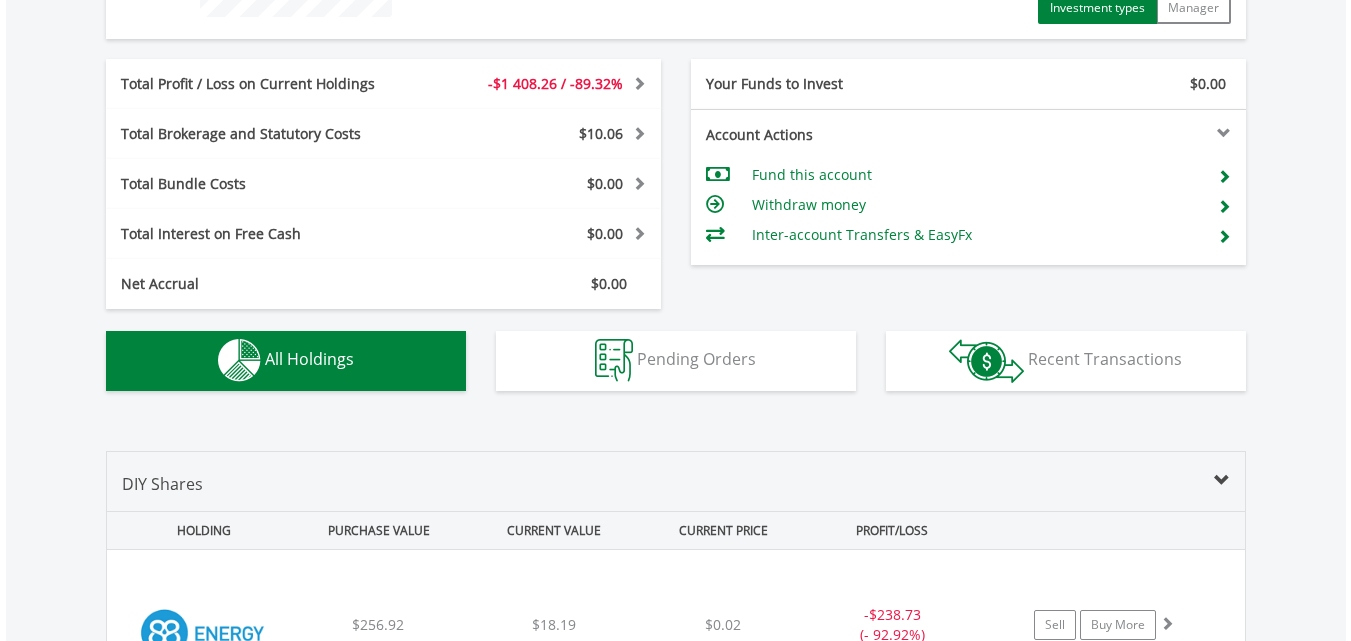 scroll, scrollTop: 833, scrollLeft: 0, axis: vertical 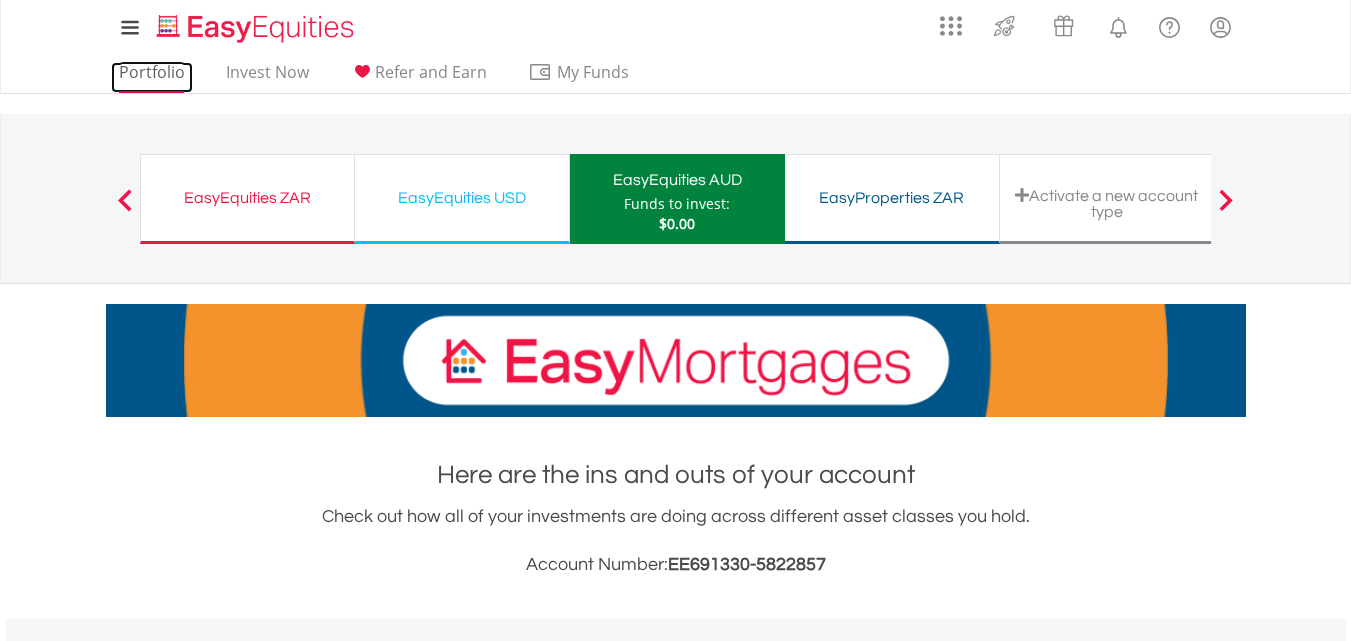 click on "Portfolio" at bounding box center [152, 77] 